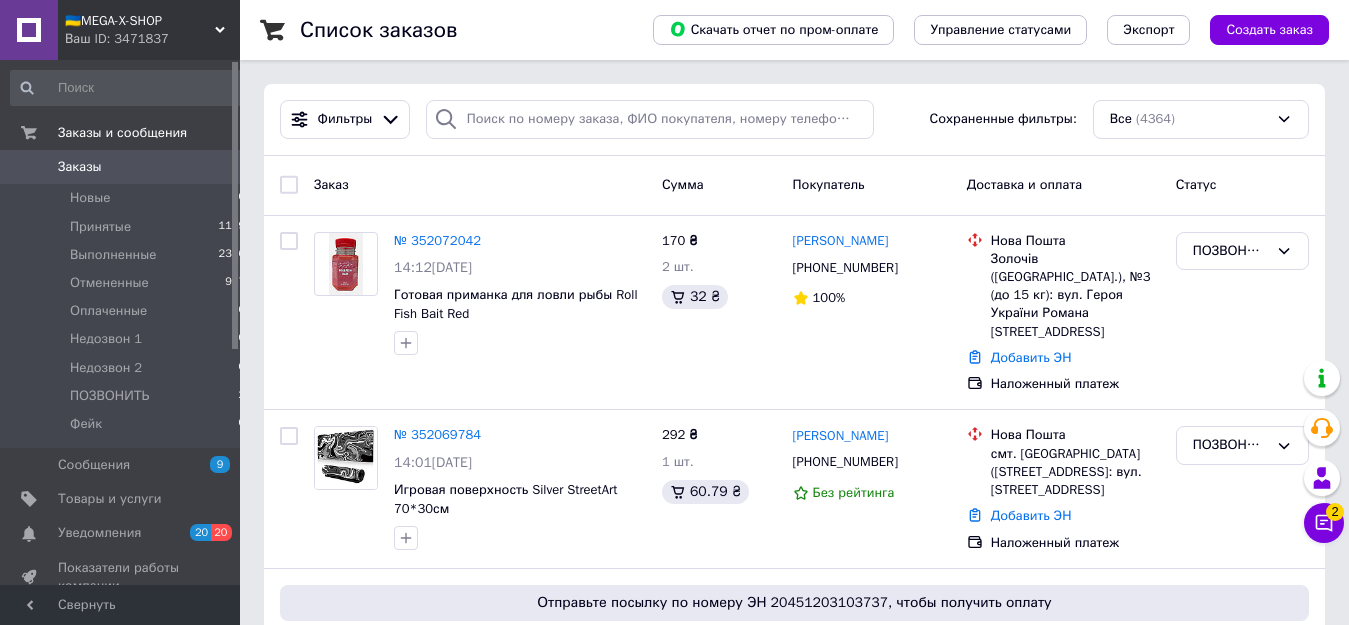 scroll, scrollTop: 0, scrollLeft: 0, axis: both 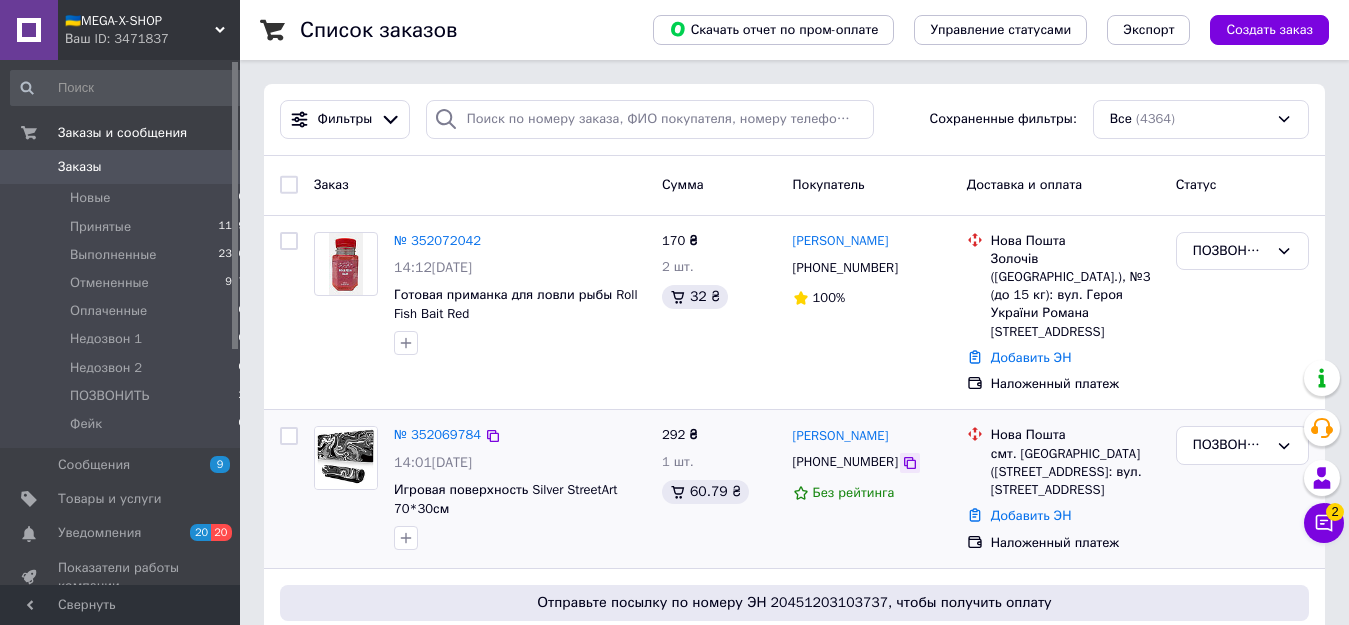 click 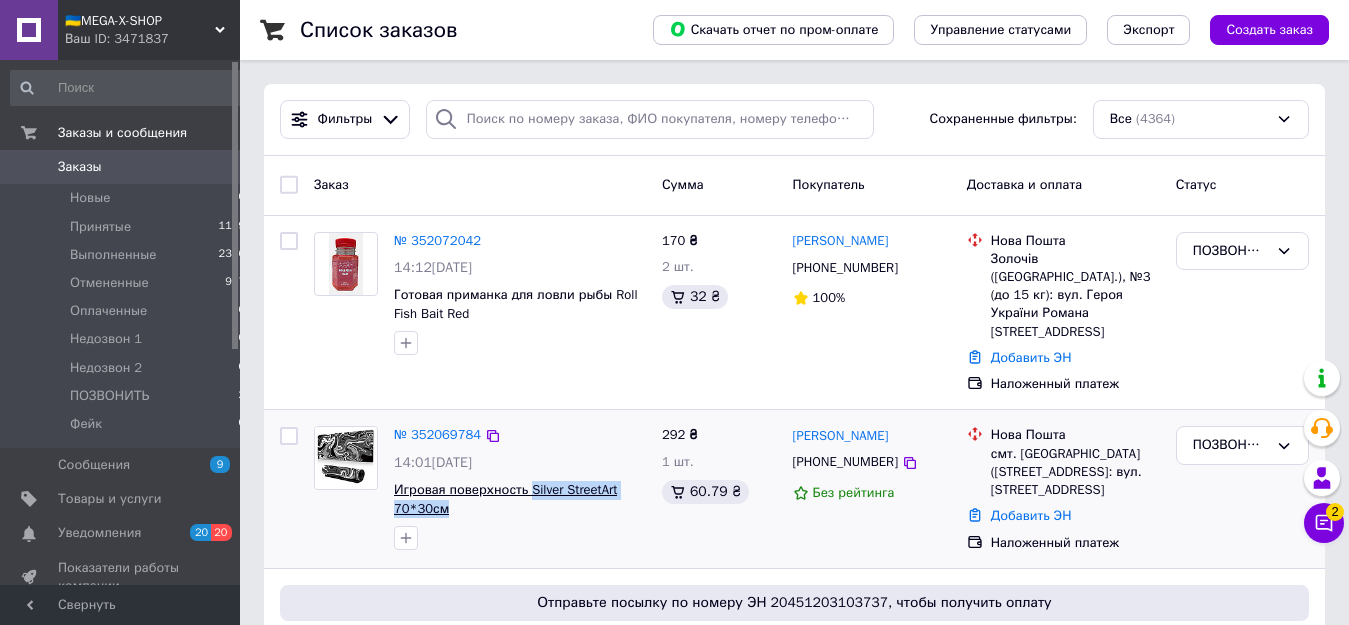 drag, startPoint x: 451, startPoint y: 489, endPoint x: 526, endPoint y: 472, distance: 76.902534 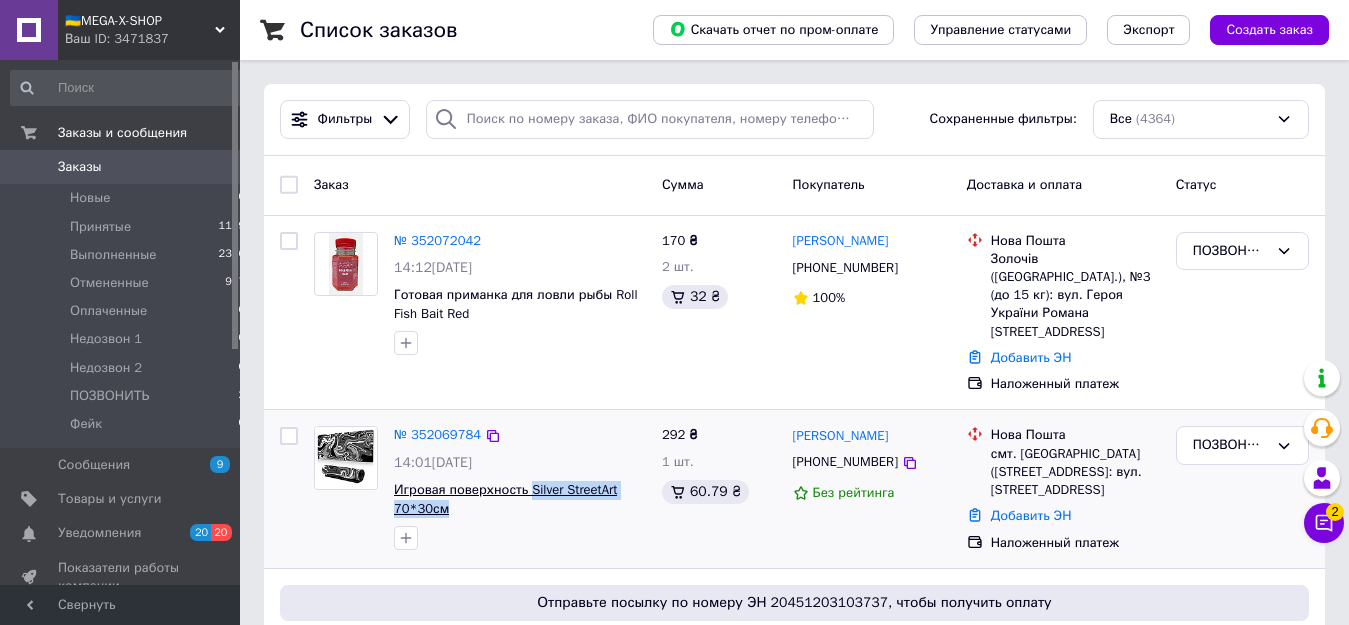 click on "Игровая поверхность Silver StreetArt 70*30см" at bounding box center (520, 499) 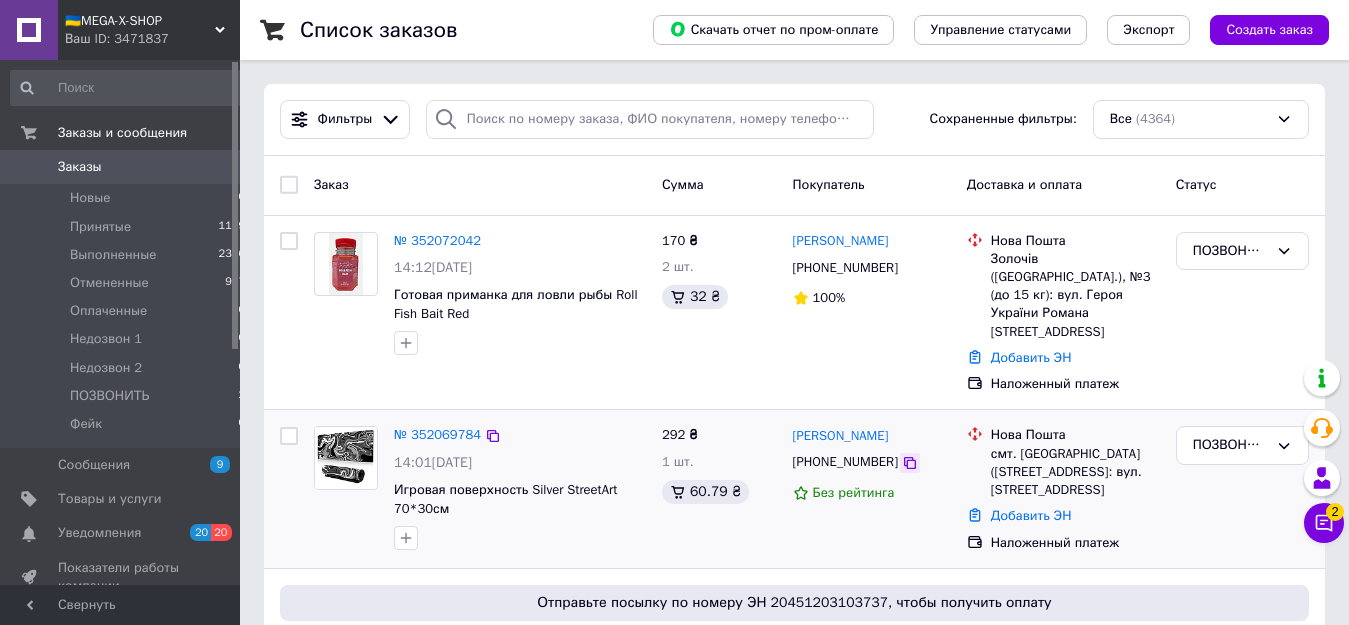 click 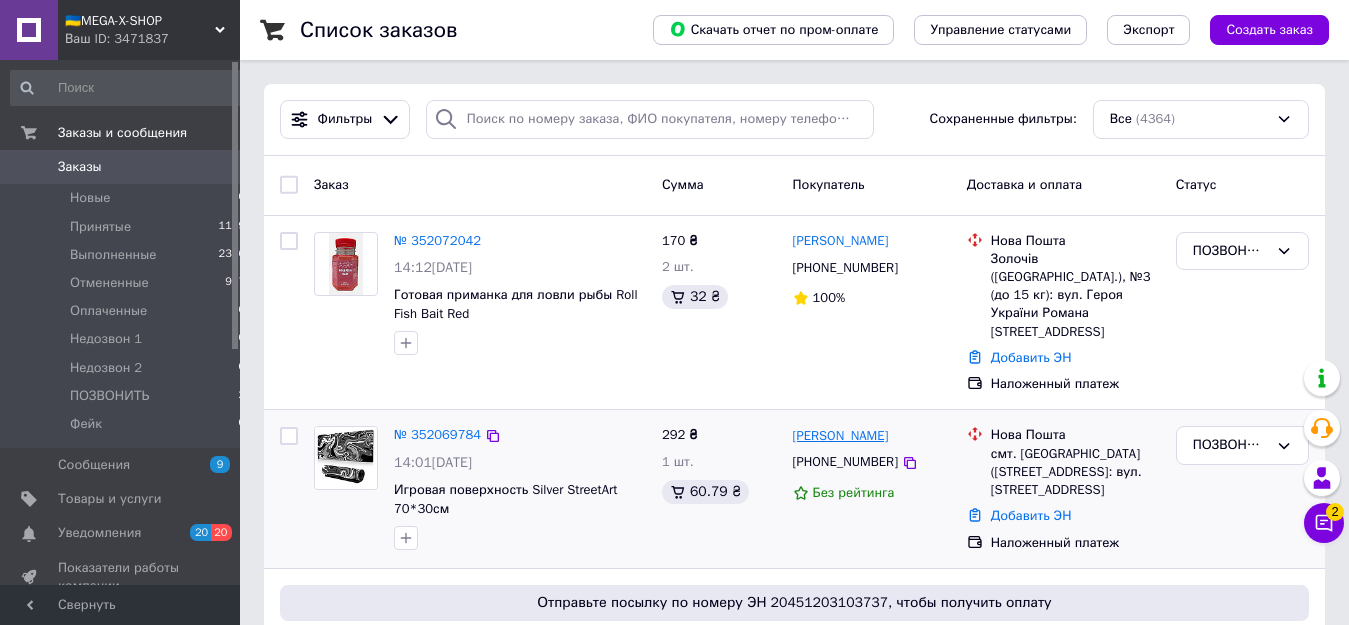 drag, startPoint x: 951, startPoint y: 414, endPoint x: 794, endPoint y: 417, distance: 157.02866 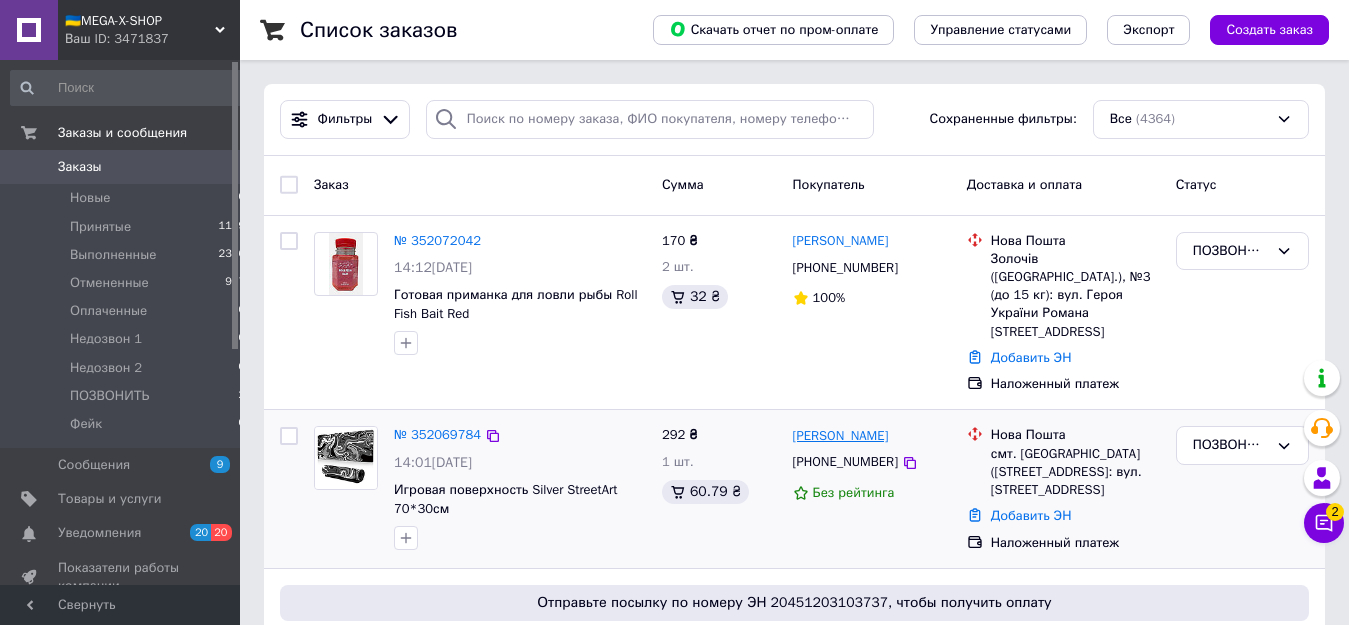 click on "[PERSON_NAME]" at bounding box center (872, 435) 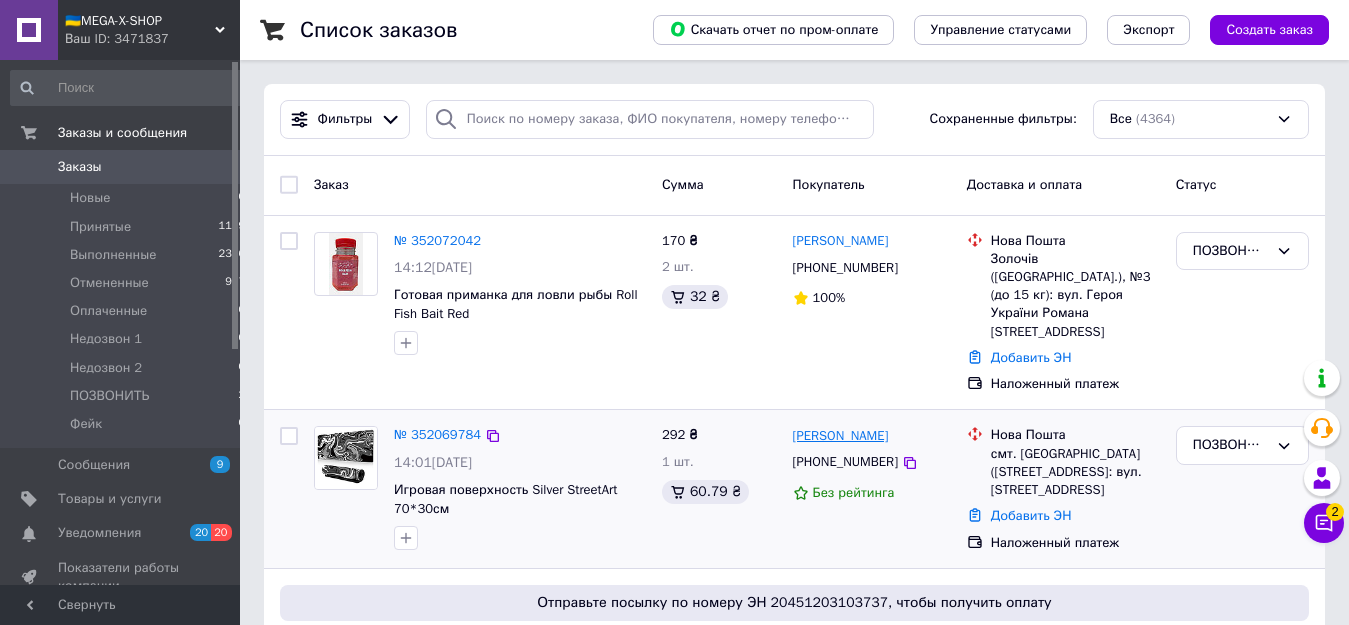 copy on "[PERSON_NAME]" 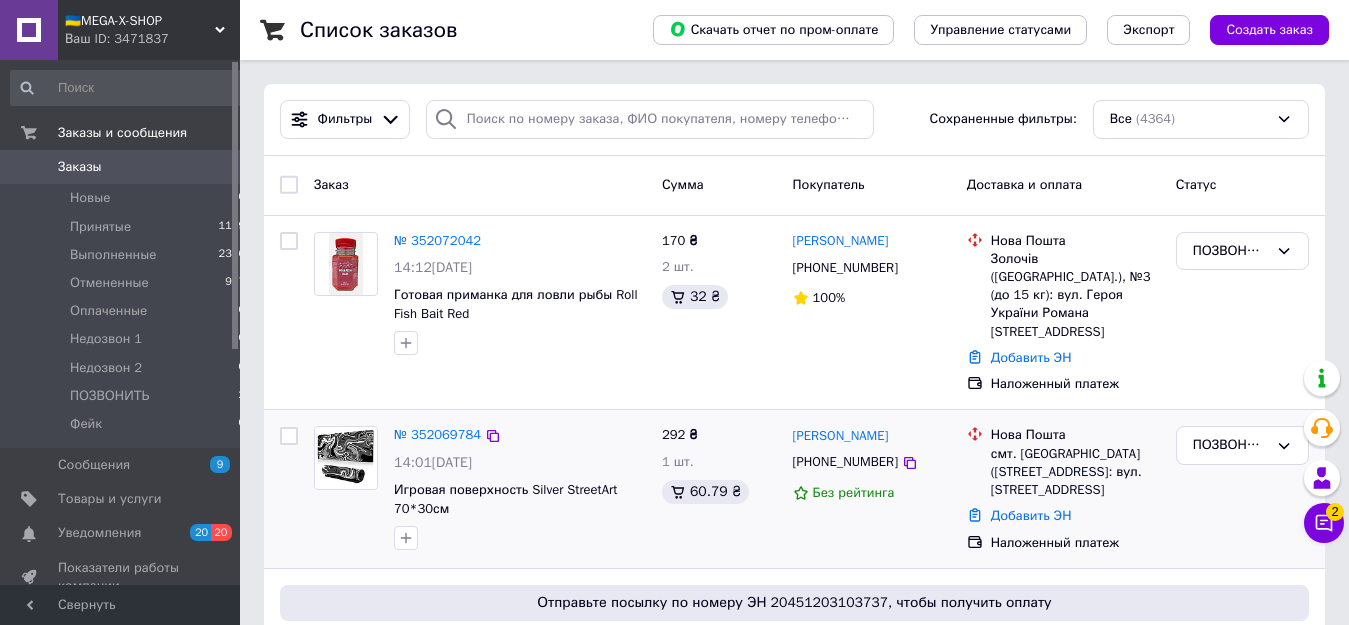 click on "смт. [GEOGRAPHIC_DATA] ([STREET_ADDRESS]: вул. [STREET_ADDRESS]" at bounding box center [1075, 472] 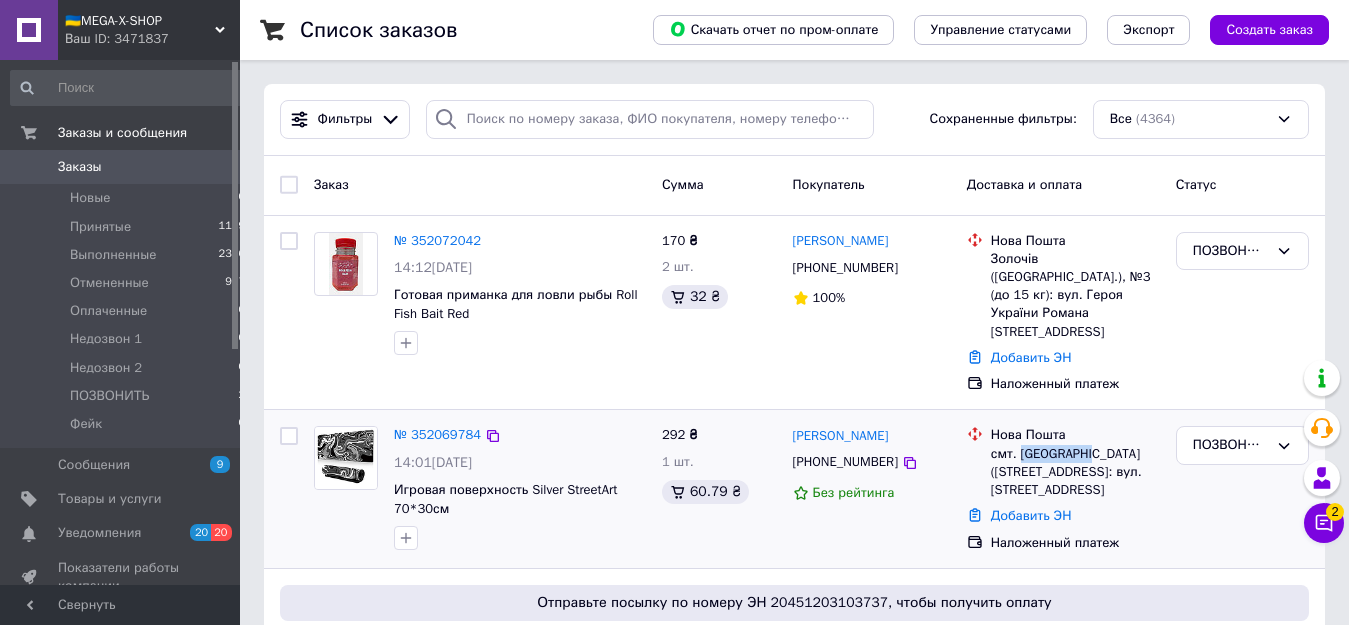 click on "смт. [GEOGRAPHIC_DATA] ([STREET_ADDRESS]: вул. [STREET_ADDRESS]" at bounding box center (1075, 472) 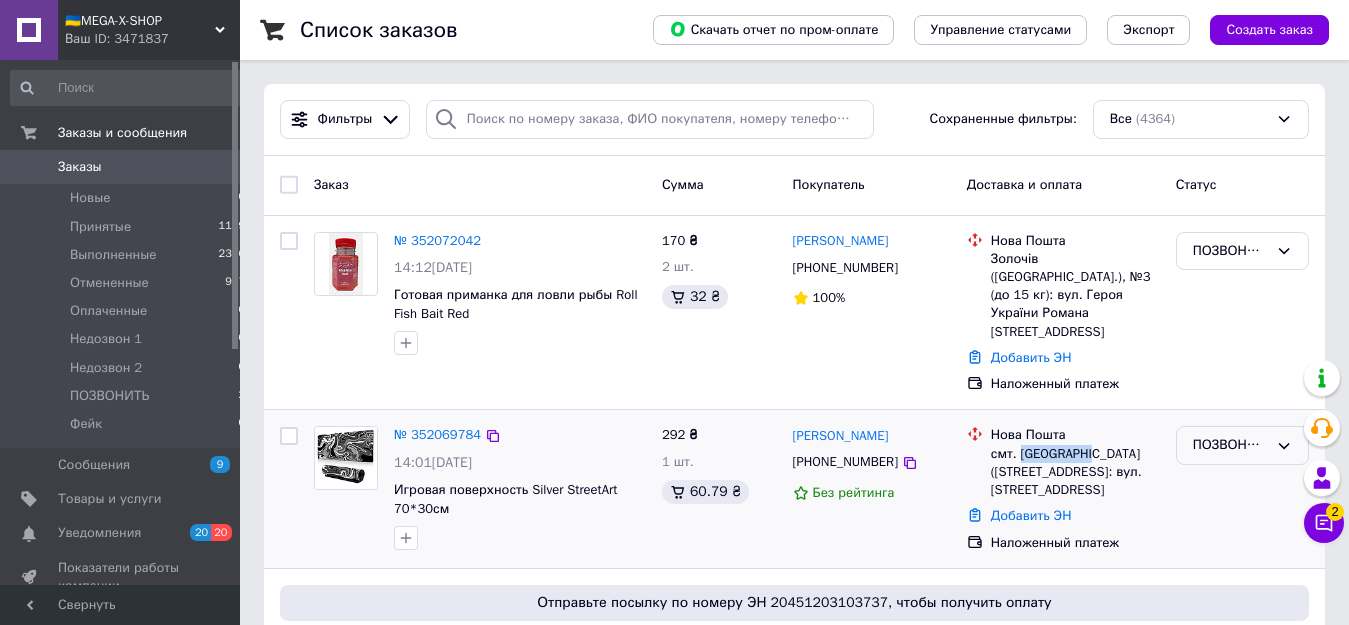 click on "ПОЗВОНИТЬ" at bounding box center (1230, 445) 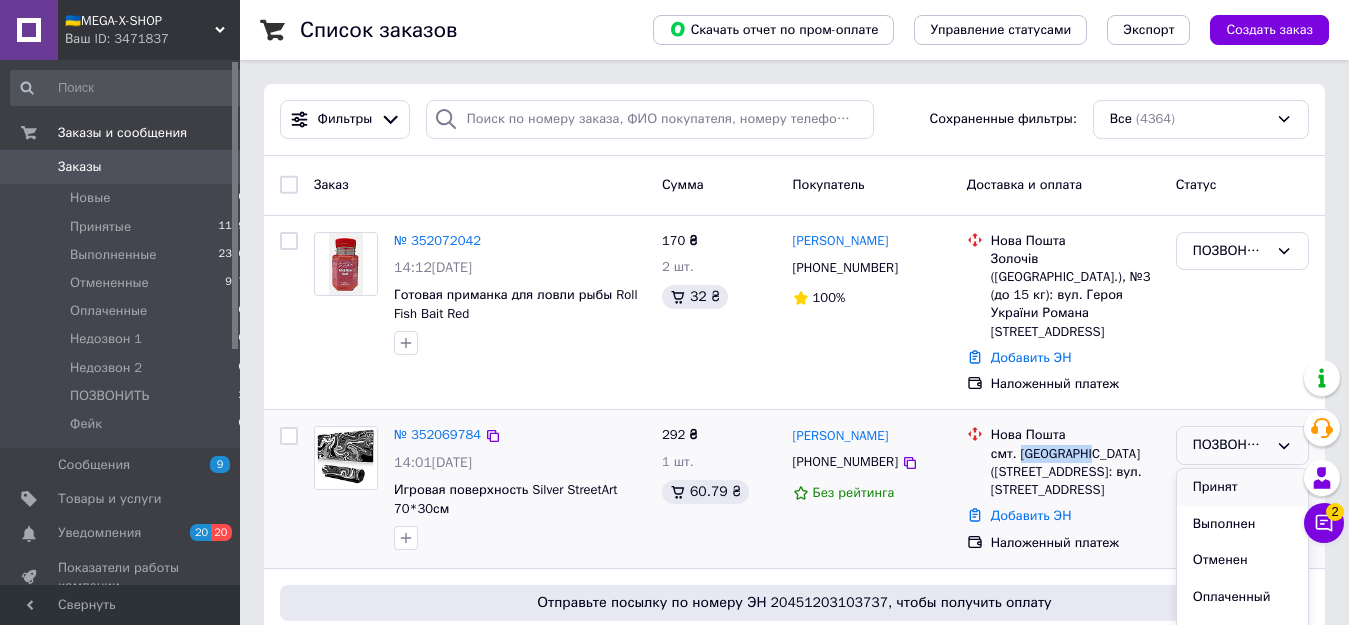 click on "Принят" at bounding box center (1242, 487) 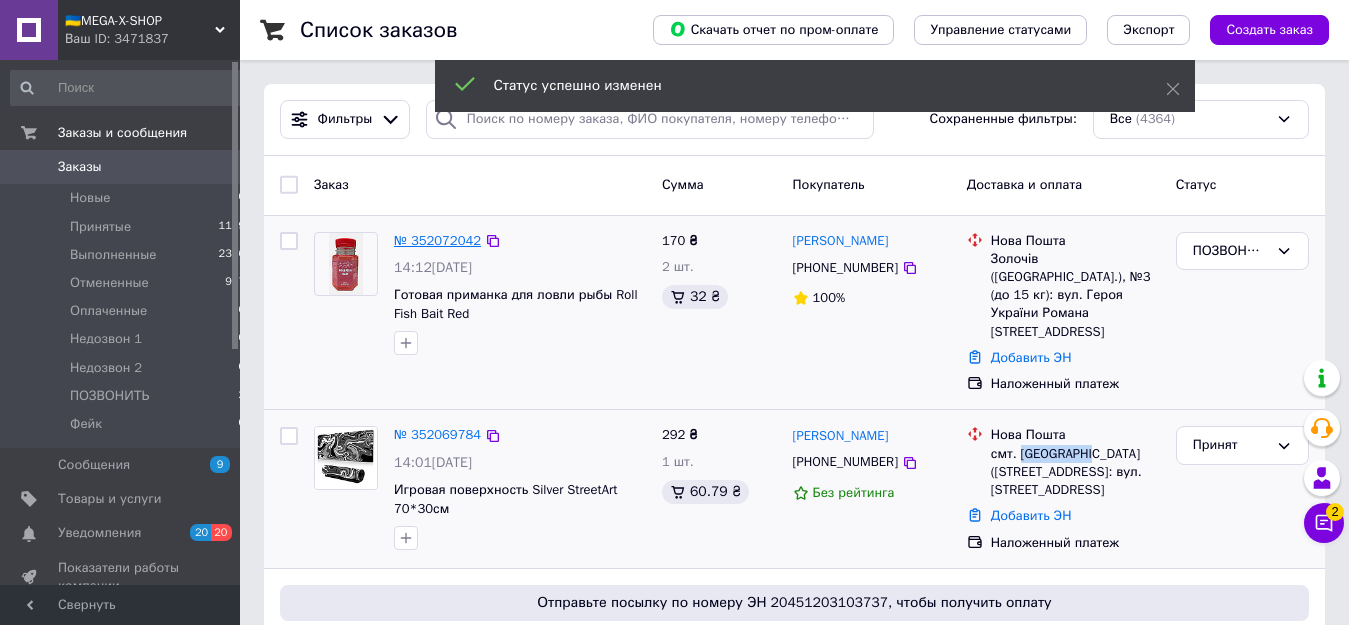 click on "№ 352072042" at bounding box center [437, 240] 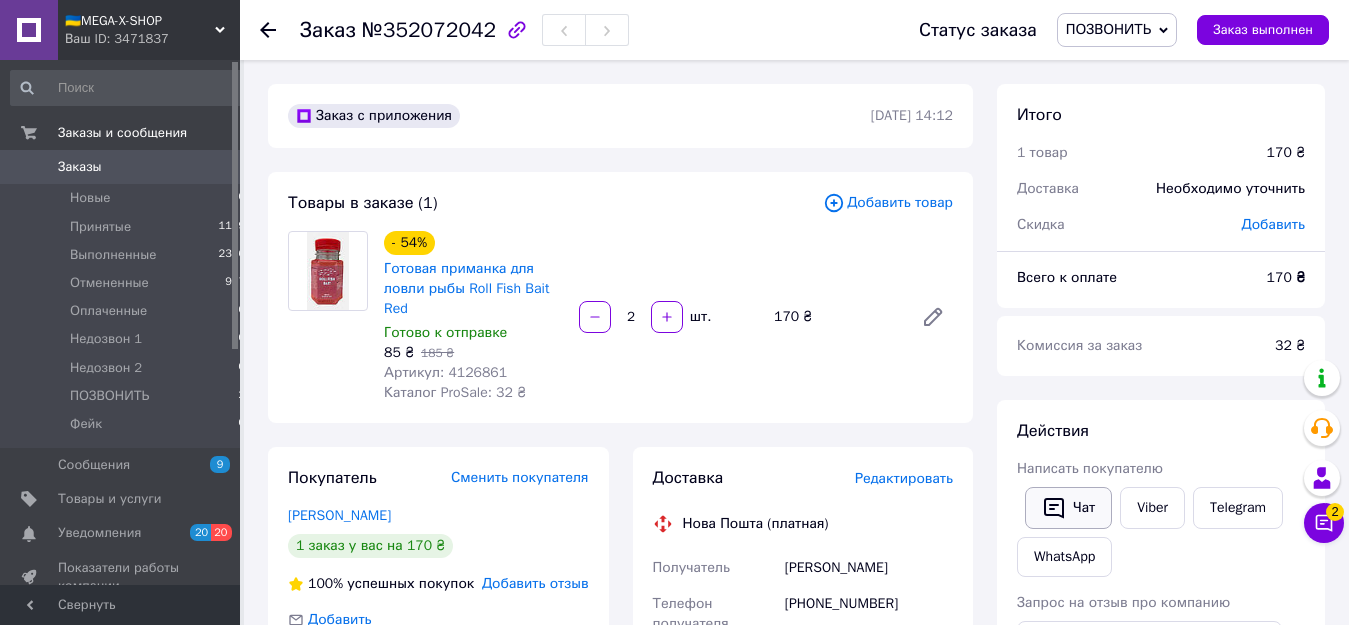 click on "Чат" at bounding box center [1068, 508] 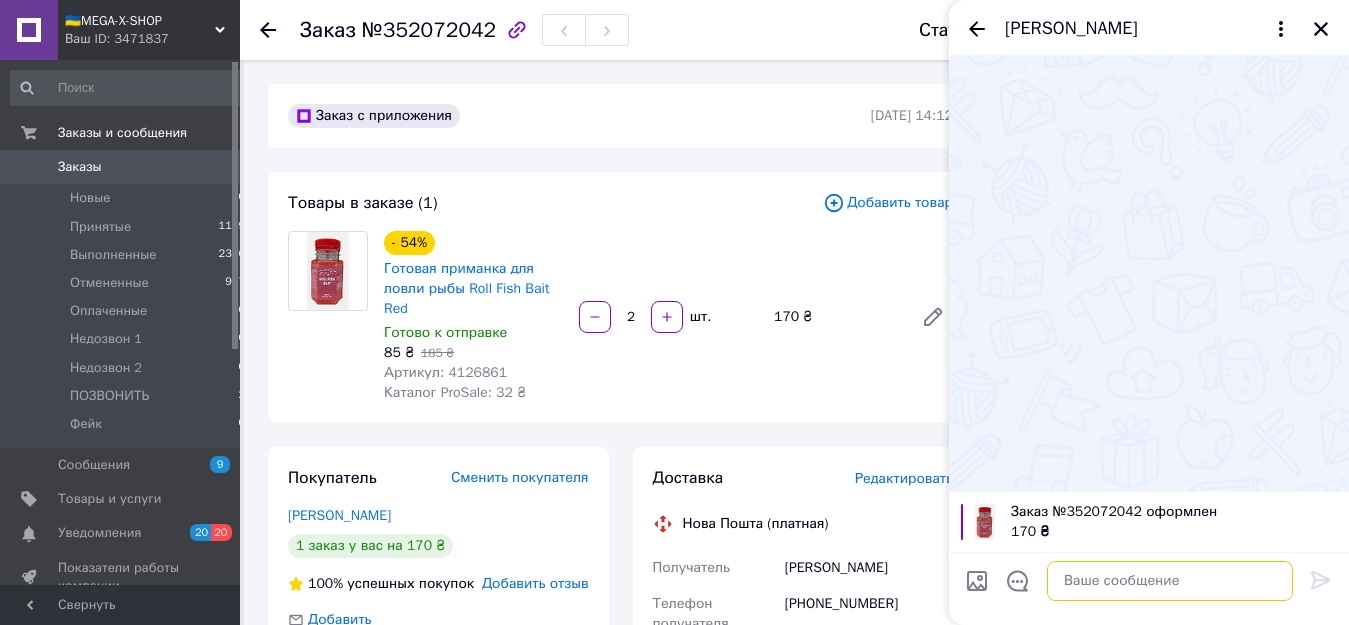 click at bounding box center [1170, 581] 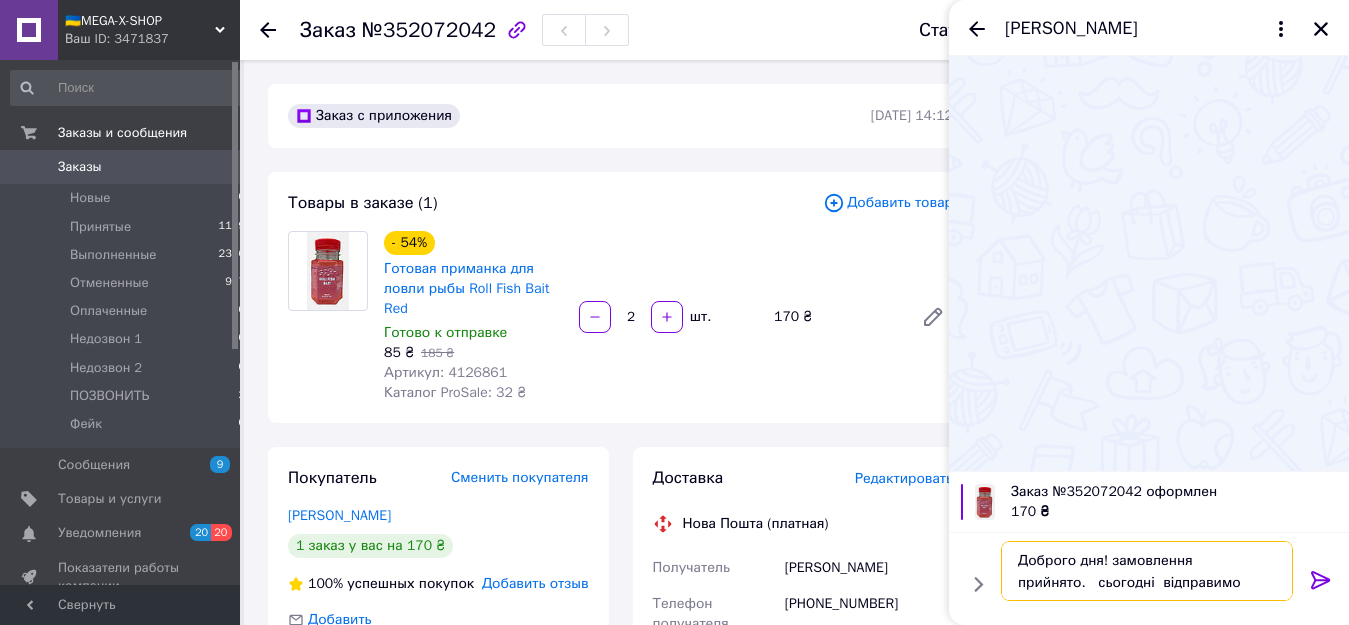 scroll, scrollTop: 2, scrollLeft: 0, axis: vertical 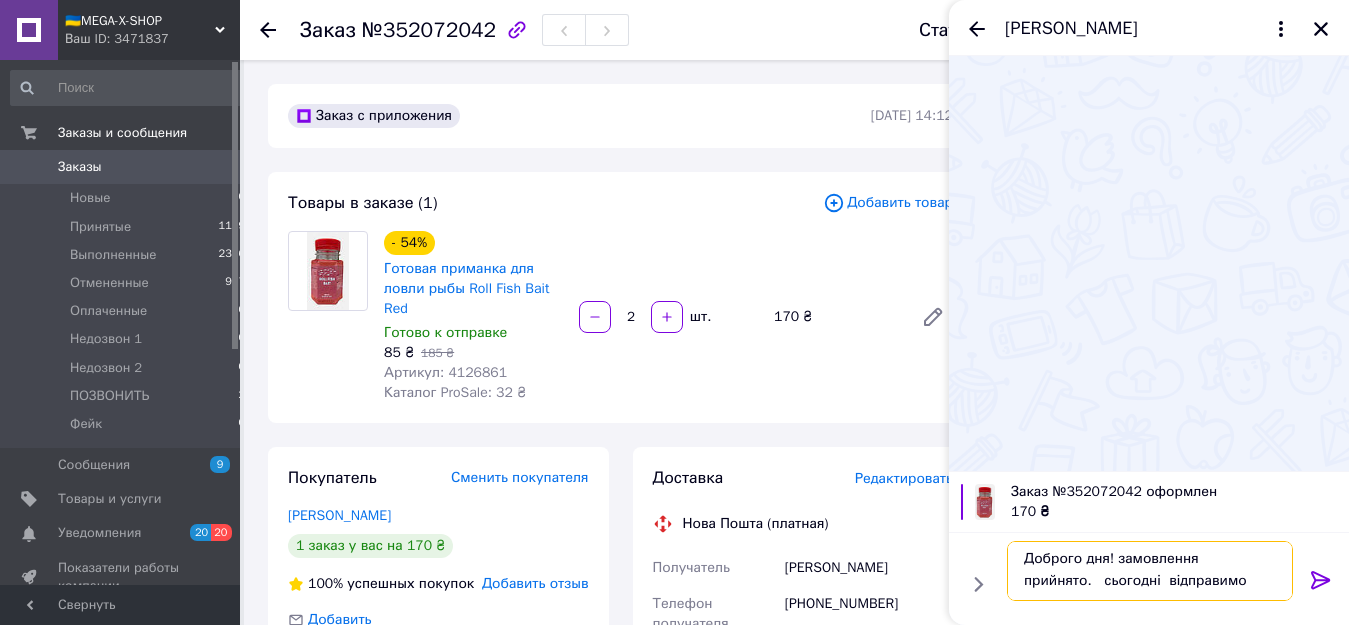 type 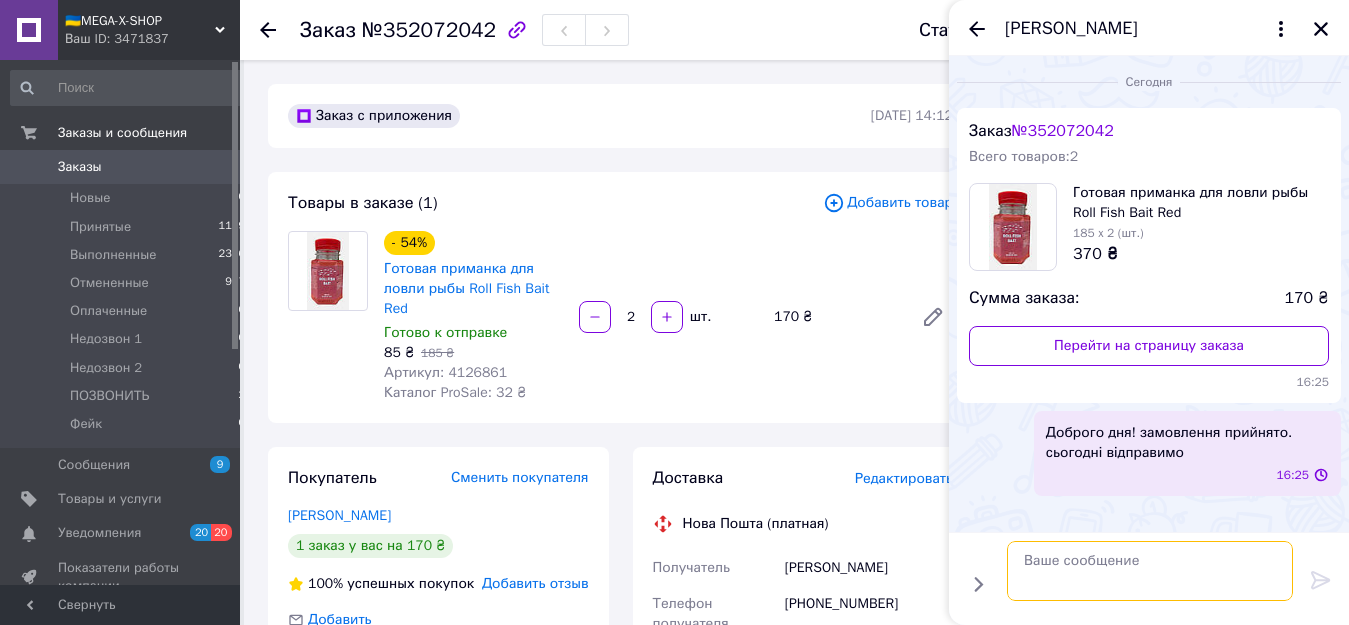 scroll, scrollTop: 0, scrollLeft: 0, axis: both 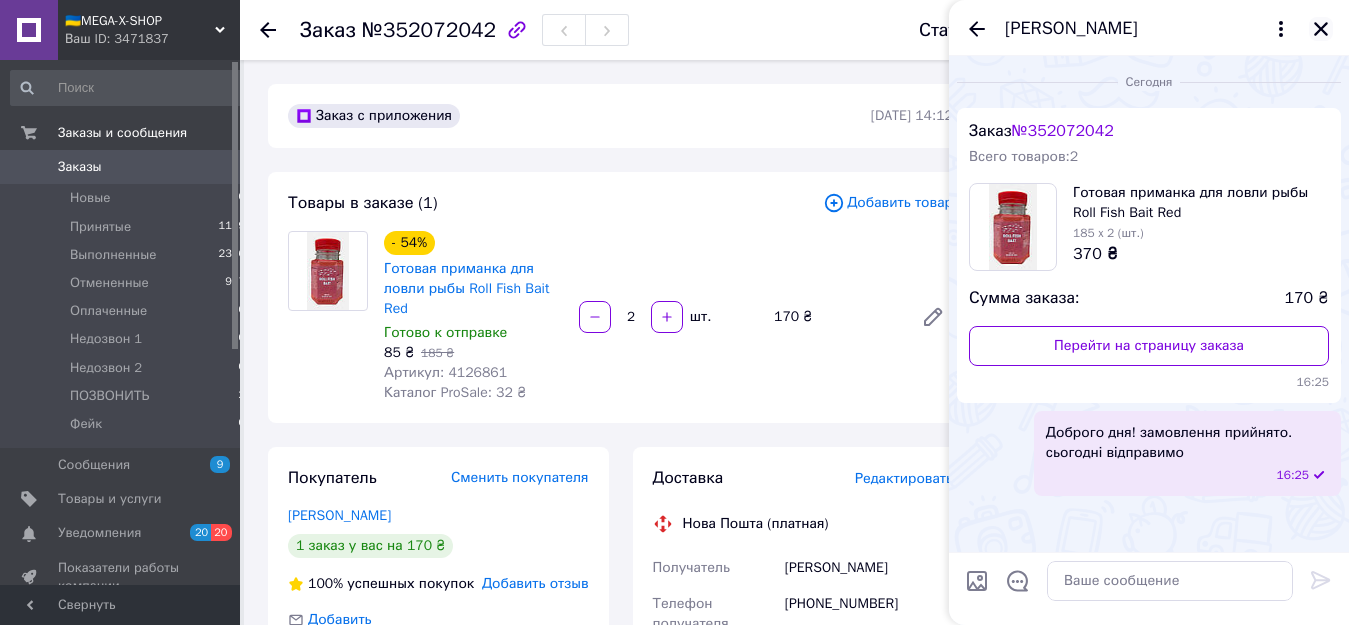 click 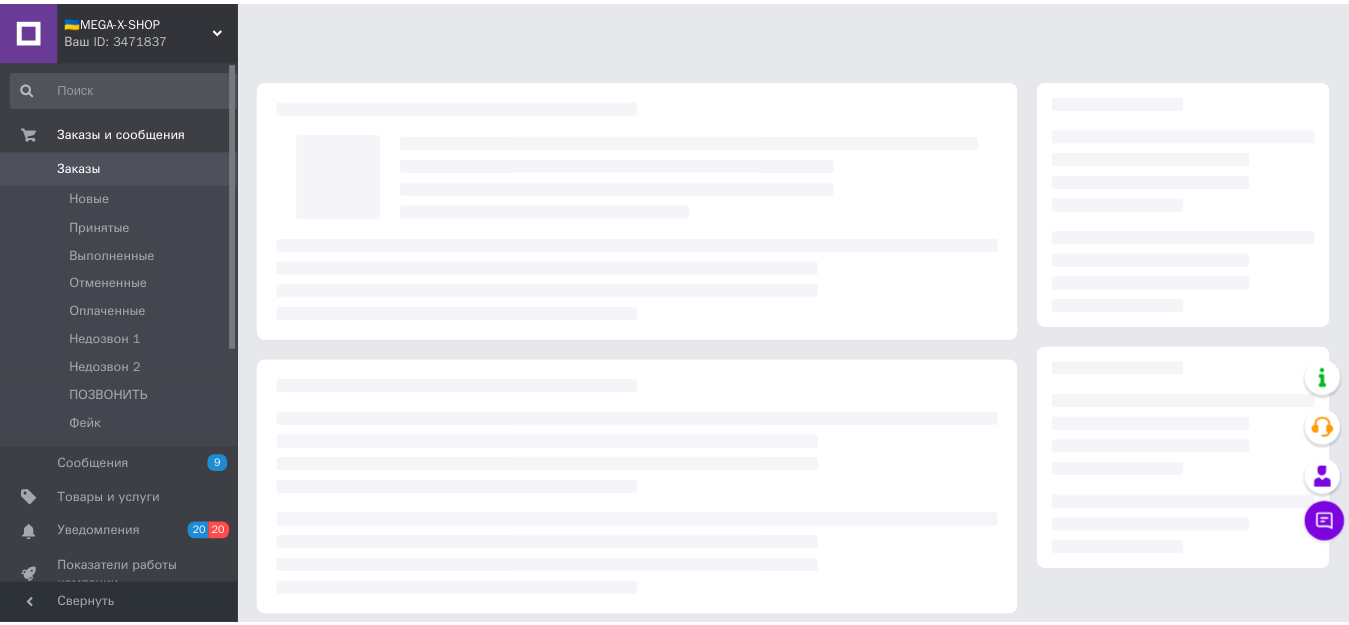 scroll, scrollTop: 0, scrollLeft: 0, axis: both 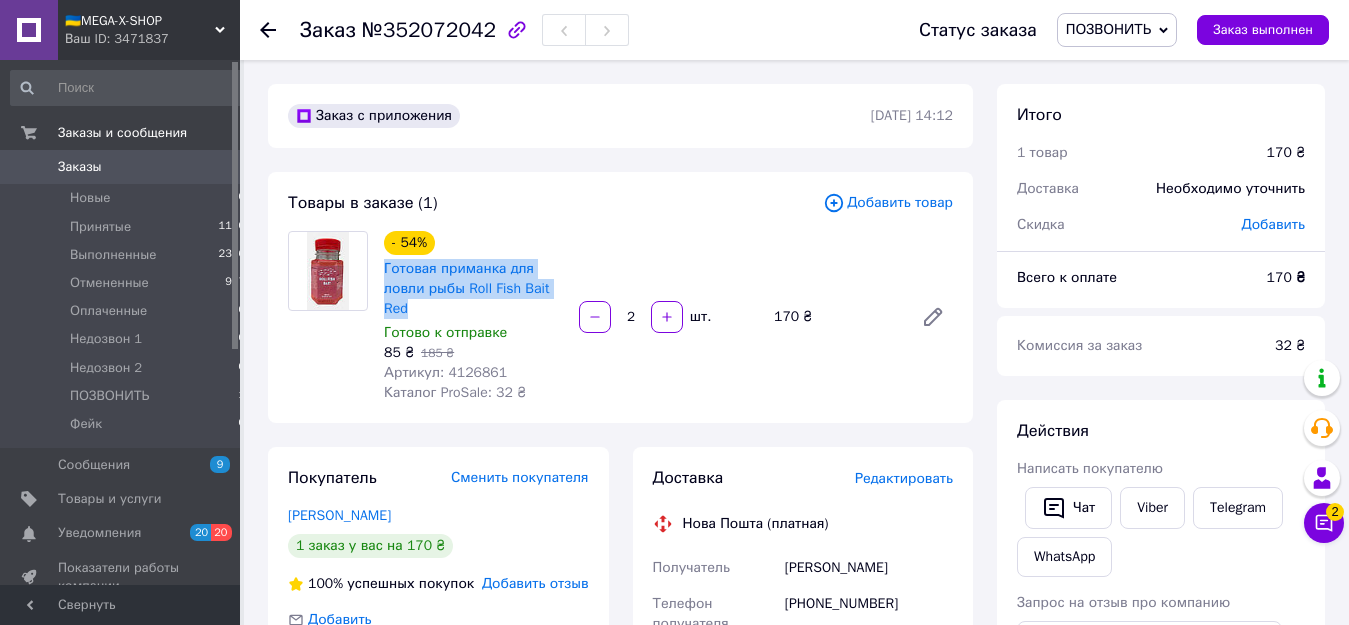 drag, startPoint x: 381, startPoint y: 265, endPoint x: 426, endPoint y: 306, distance: 60.876926 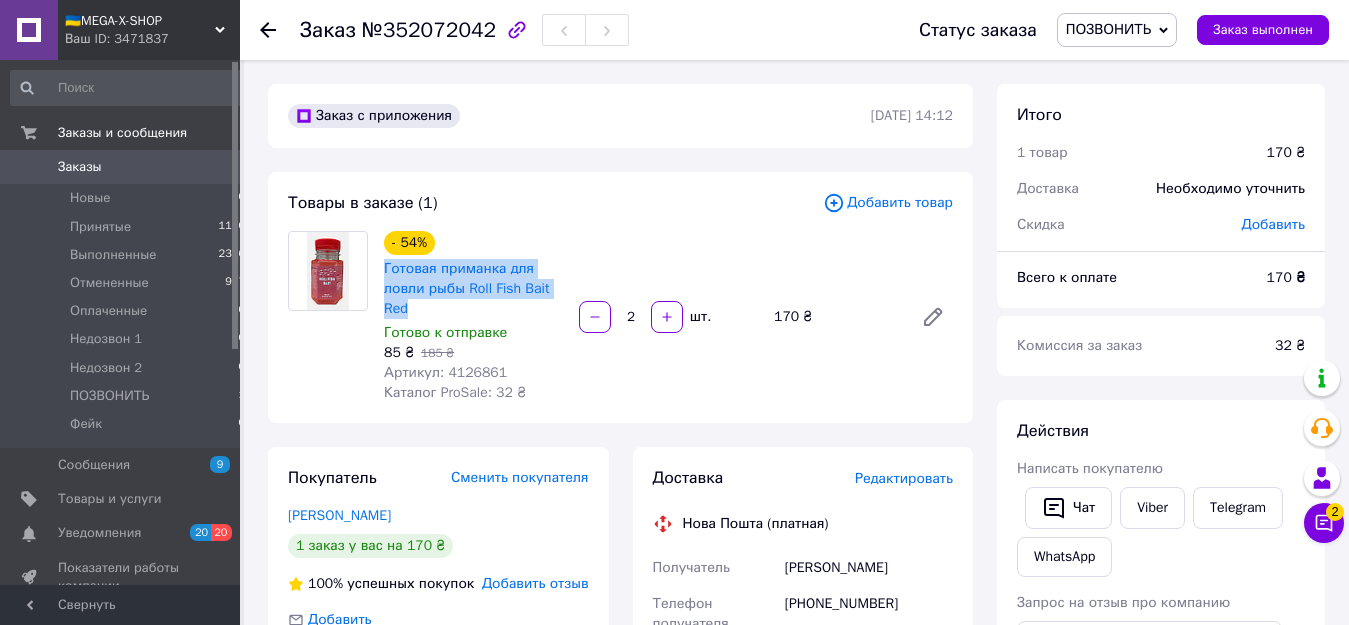 click on "- 54% Готовая приманка для ловли рыбы Roll Fish Bait Red Готово к отправке 85 ₴   185 ₴ Артикул: 4126861 Каталог ProSale: 32 ₴" at bounding box center (473, 317) 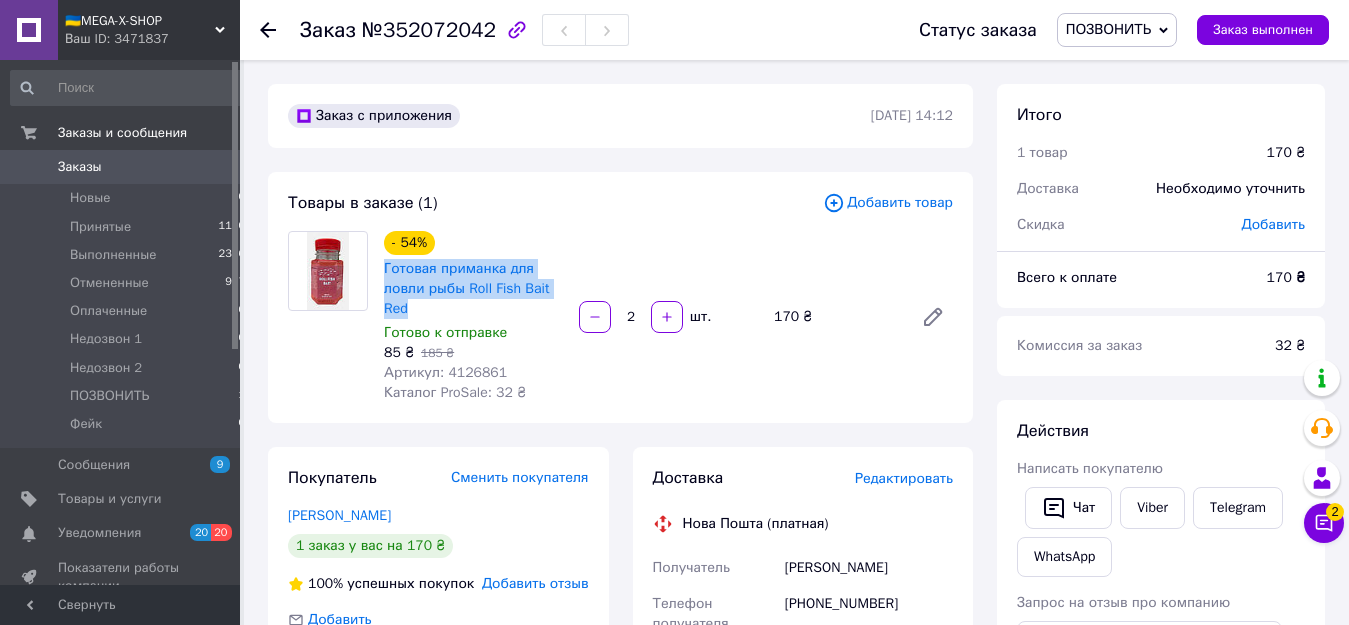 scroll, scrollTop: 408, scrollLeft: 0, axis: vertical 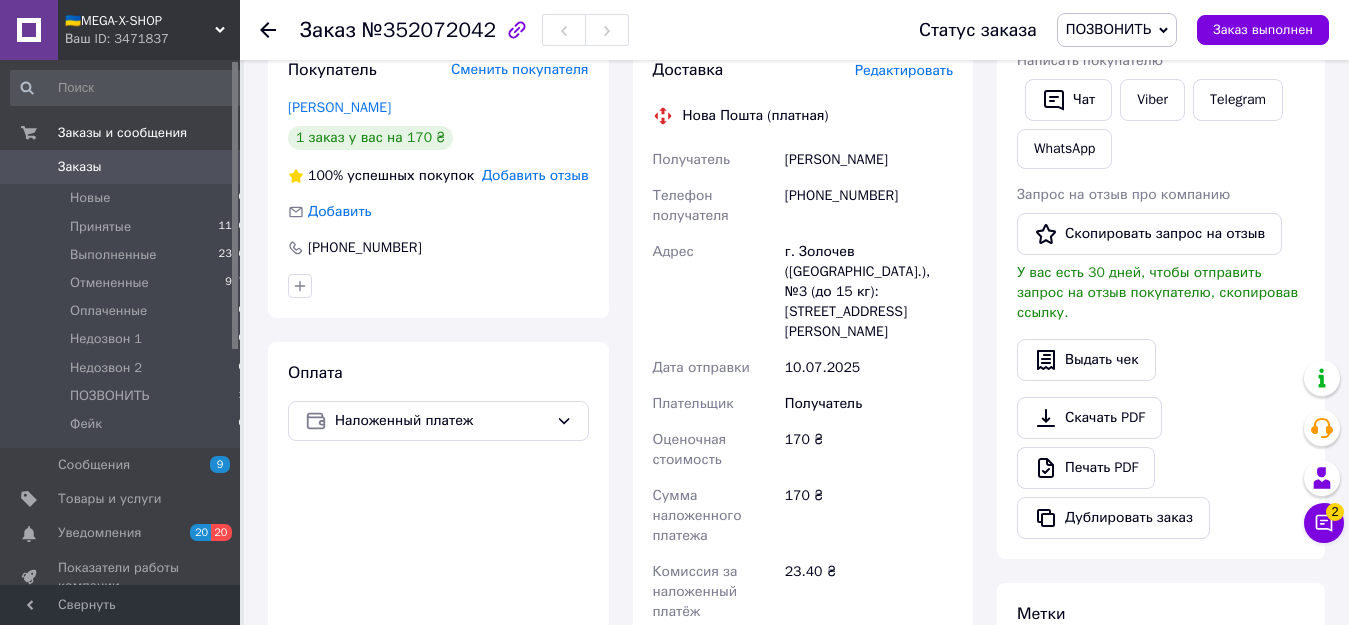 click on "[PHONE_NUMBER]" at bounding box center (869, 206) 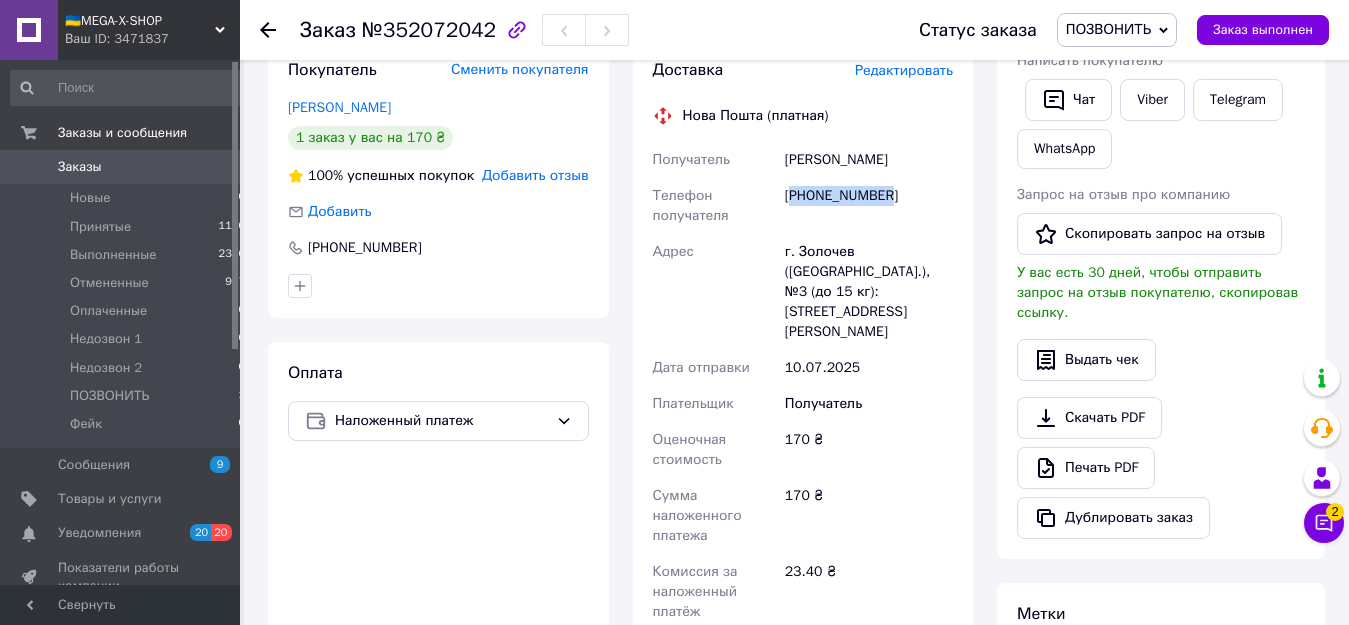 click on "[PHONE_NUMBER]" at bounding box center (869, 206) 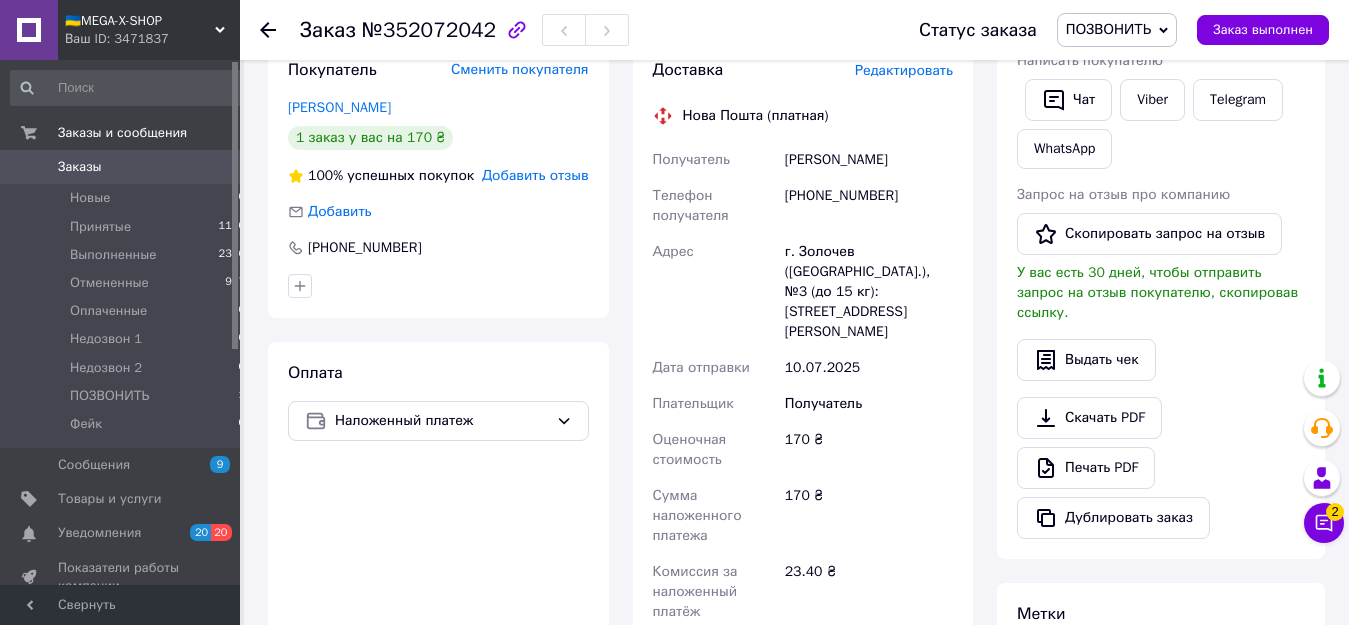 click on "[PERSON_NAME]" at bounding box center (869, 160) 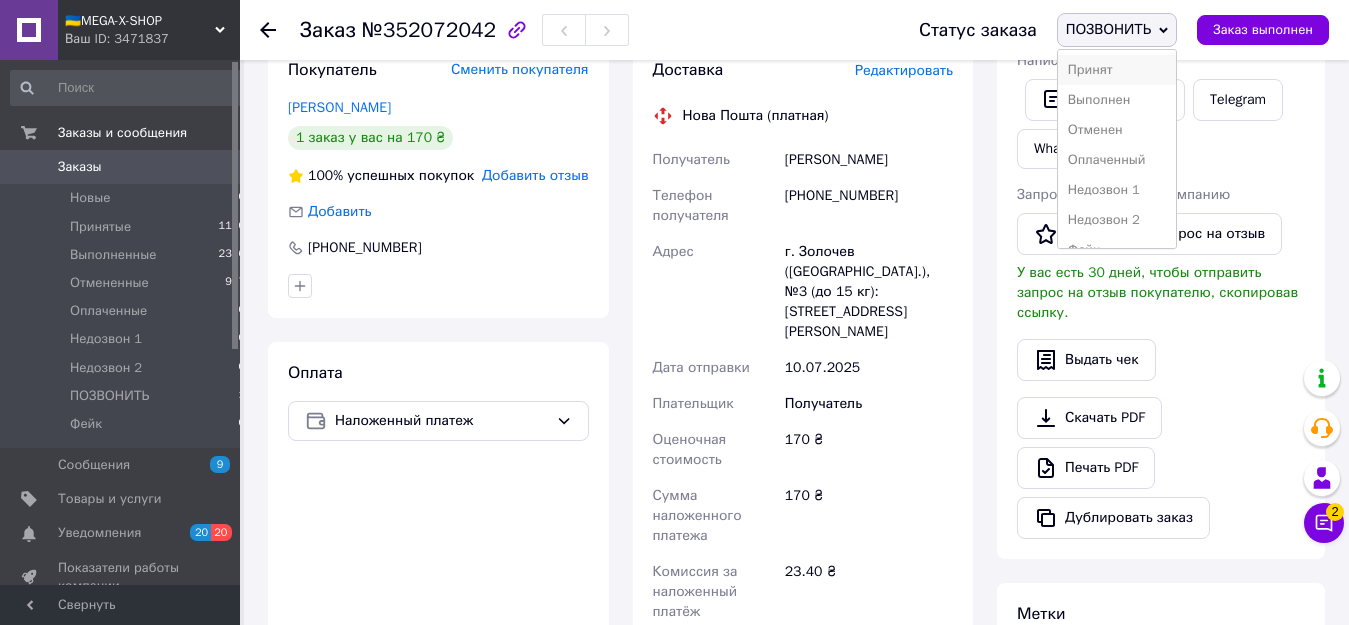 click on "Принят" at bounding box center [1117, 70] 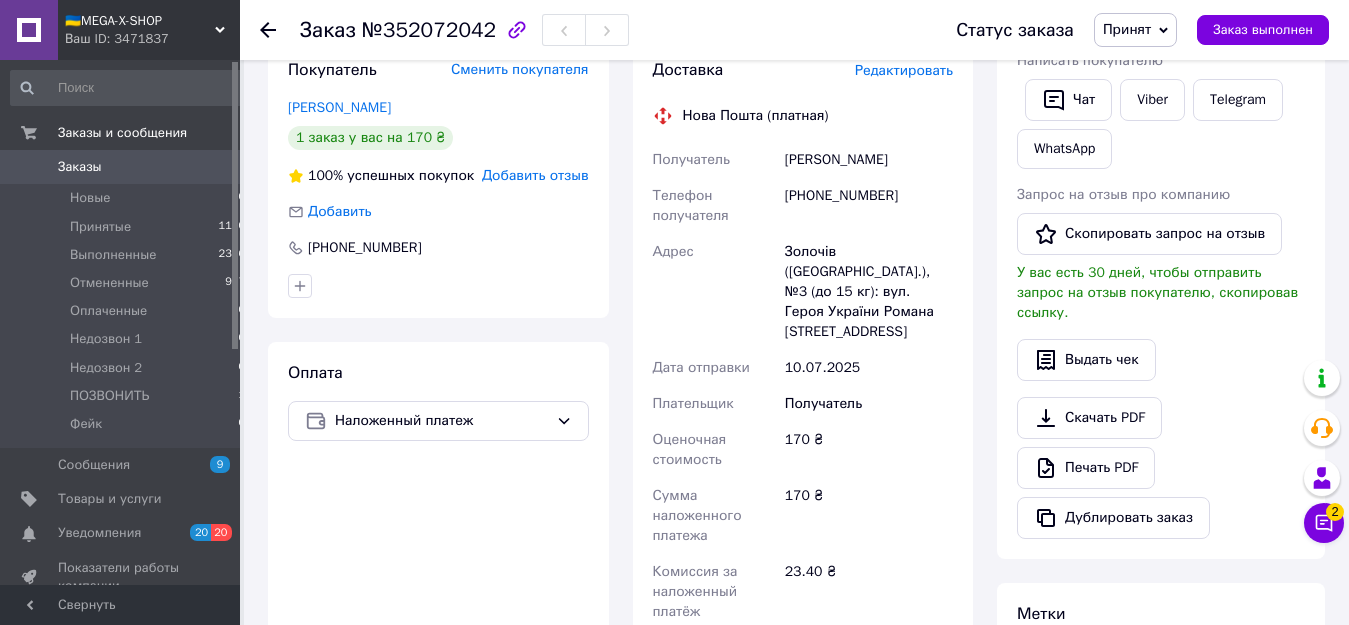click on "Золочів ([GEOGRAPHIC_DATA].), №3 (до 15 кг): вул. Героя України Романа [STREET_ADDRESS]" at bounding box center (869, 292) 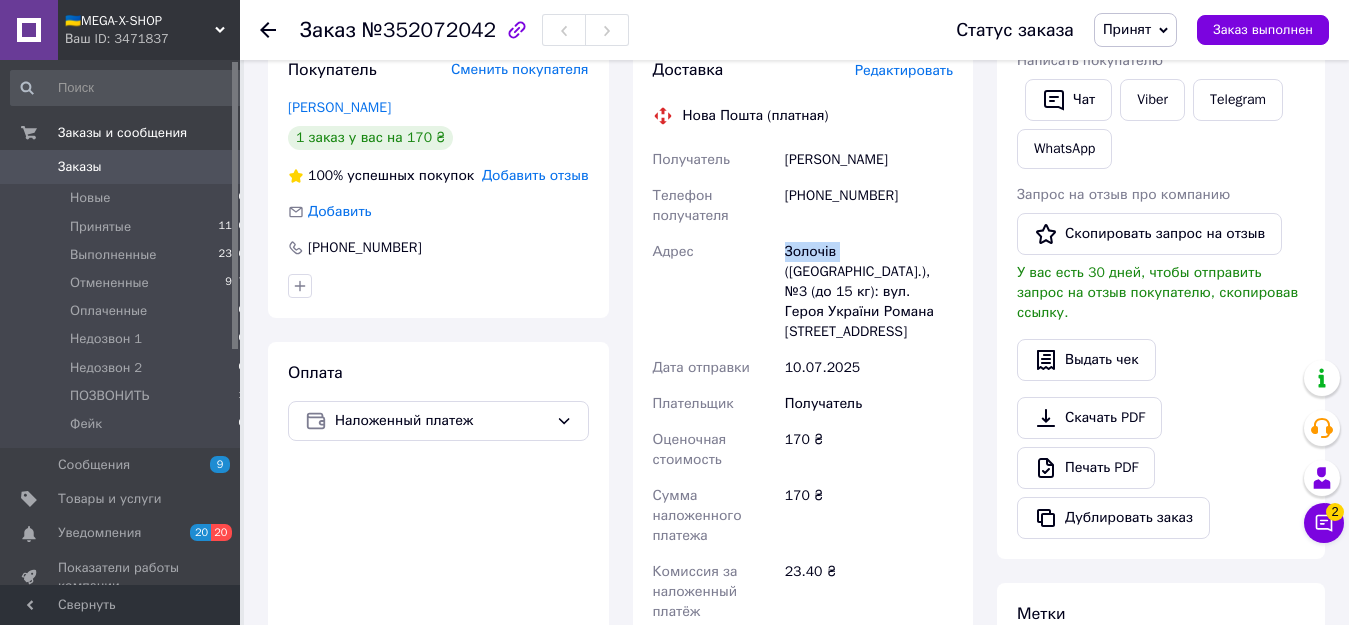 click on "Золочів ([GEOGRAPHIC_DATA].), №3 (до 15 кг): вул. Героя України Романа [STREET_ADDRESS]" at bounding box center [869, 292] 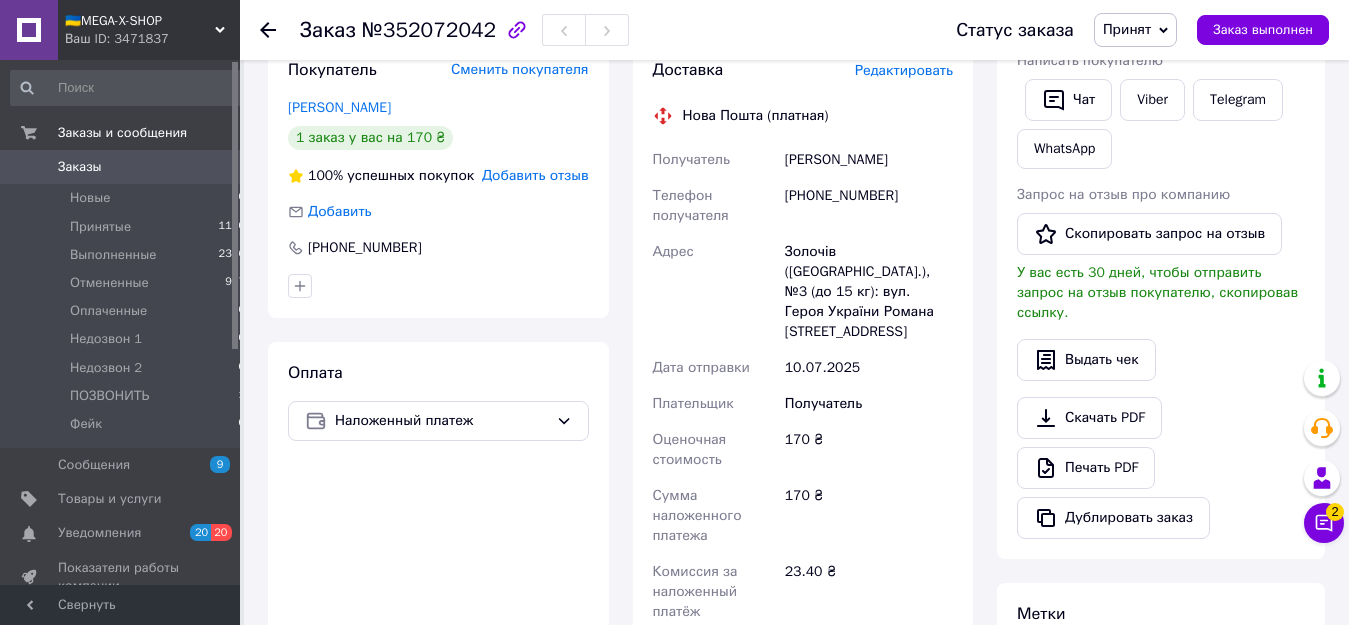 click on "Золочів ([GEOGRAPHIC_DATA].), №3 (до 15 кг): вул. Героя України Романа [STREET_ADDRESS]" at bounding box center [869, 292] 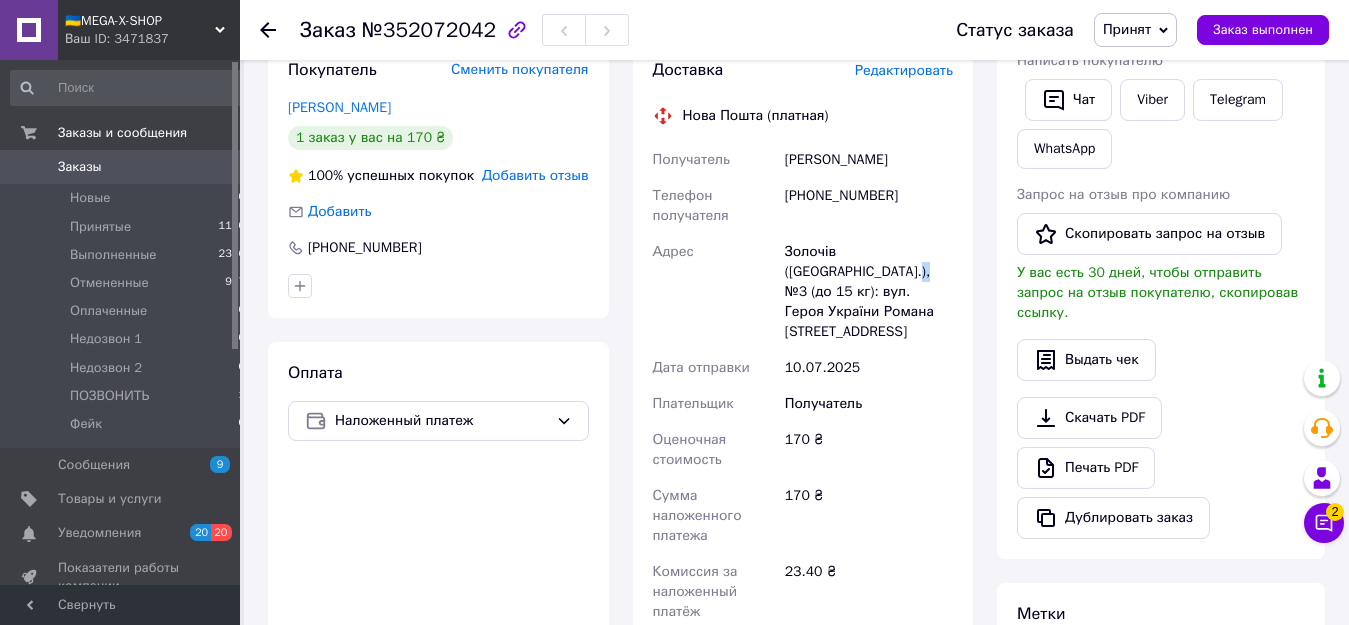 click on "Золочів ([GEOGRAPHIC_DATA].), №3 (до 15 кг): вул. Героя України Романа [STREET_ADDRESS]" at bounding box center [869, 292] 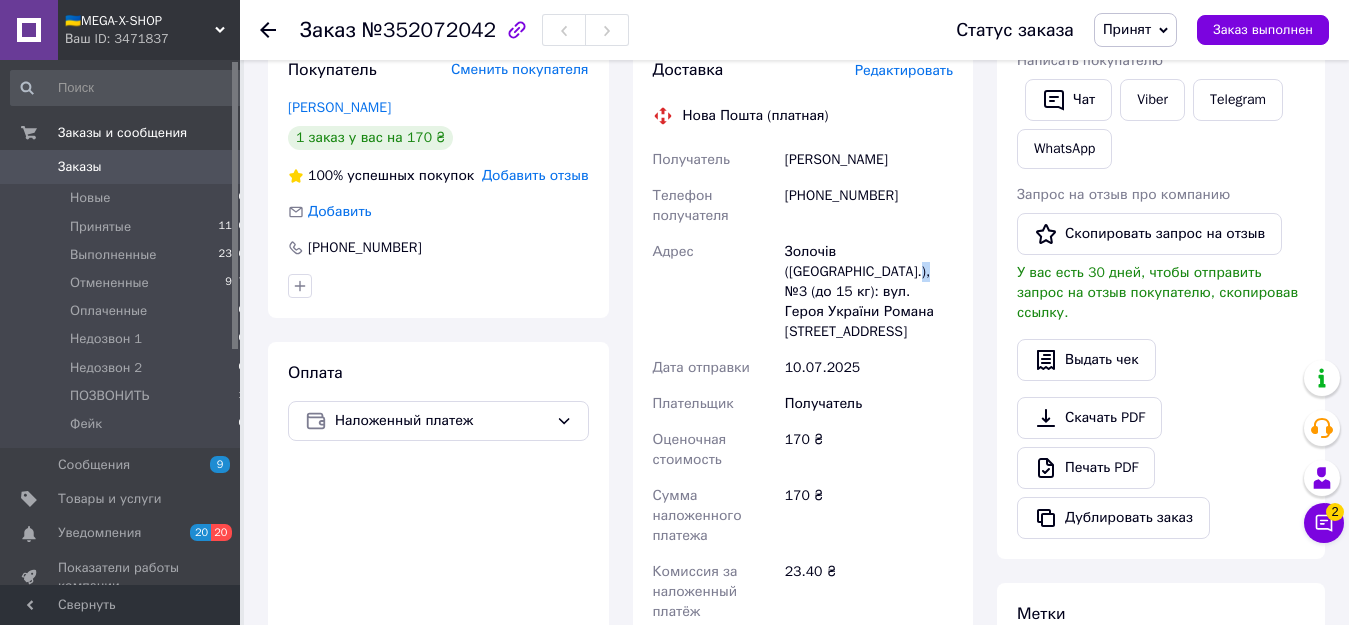 scroll, scrollTop: 0, scrollLeft: 0, axis: both 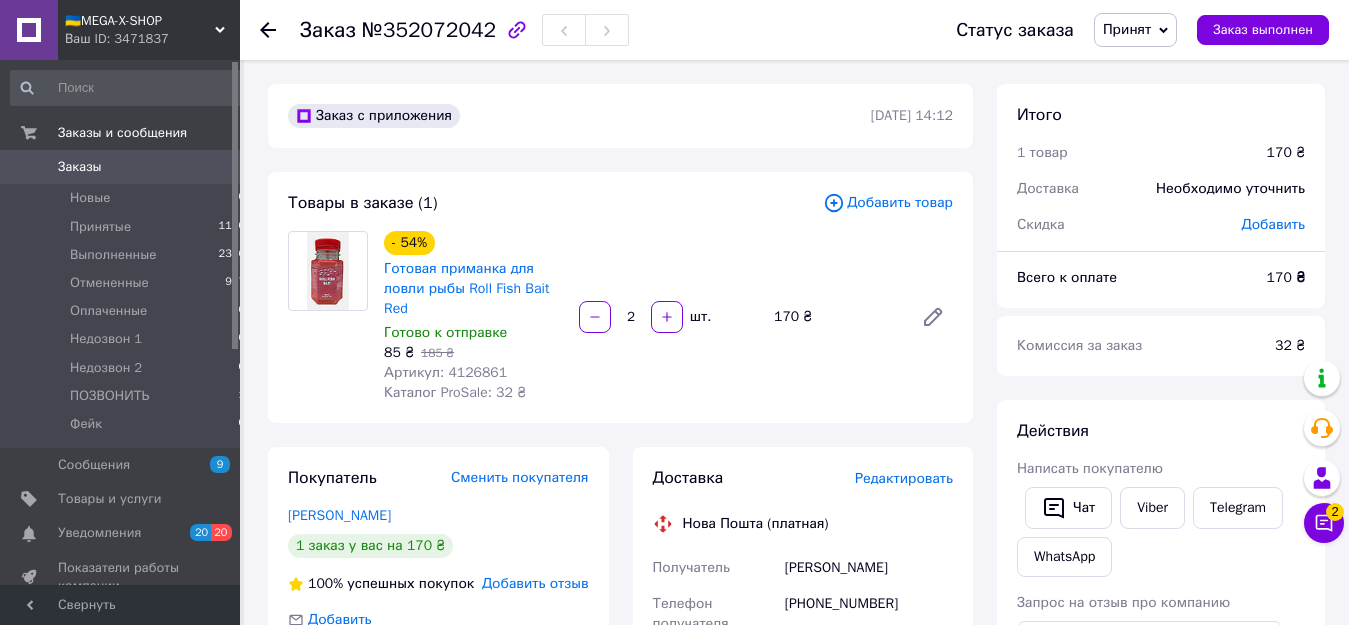 click 